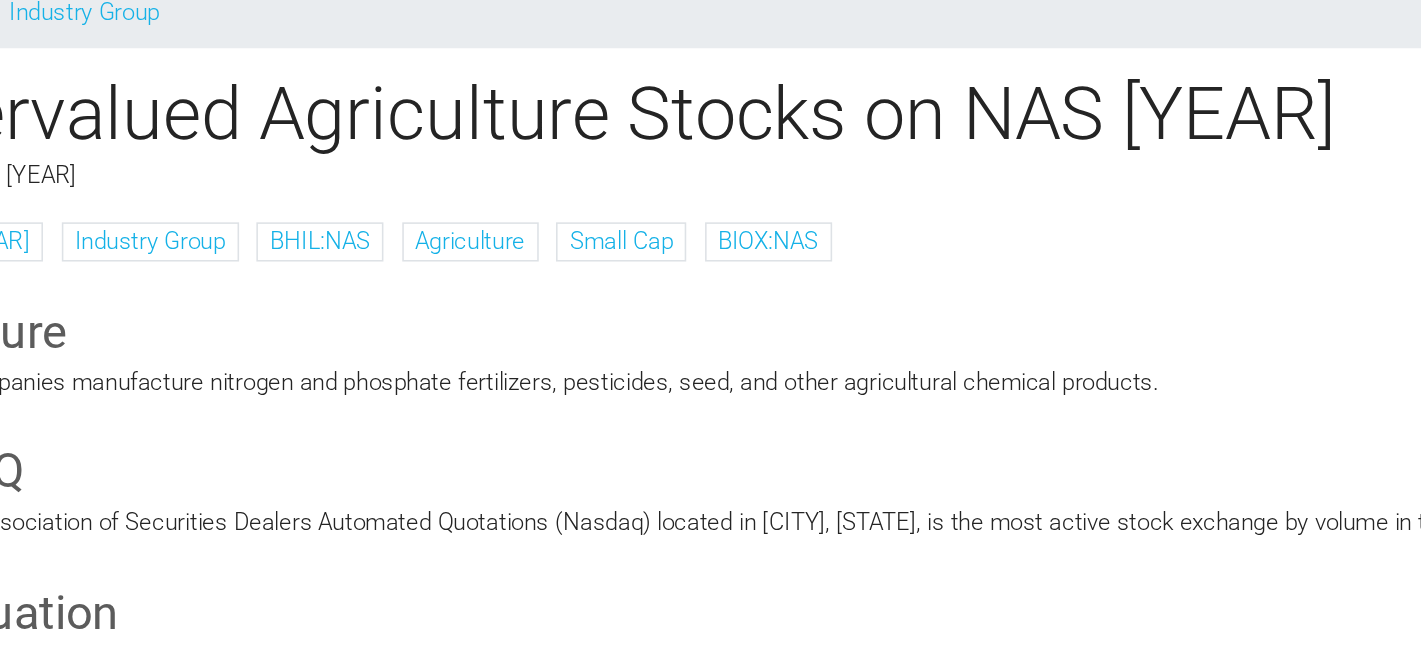 scroll, scrollTop: 46, scrollLeft: 0, axis: vertical 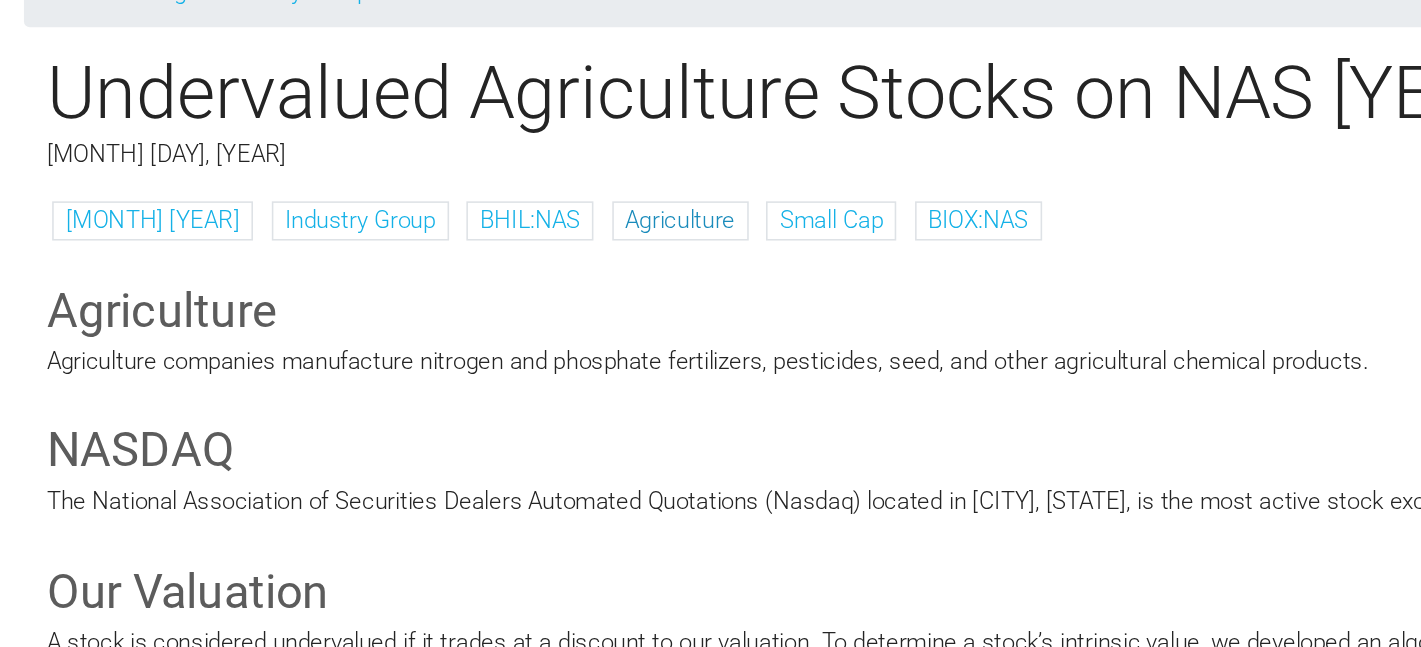 click on "Agriculture" at bounding box center [504, 290] 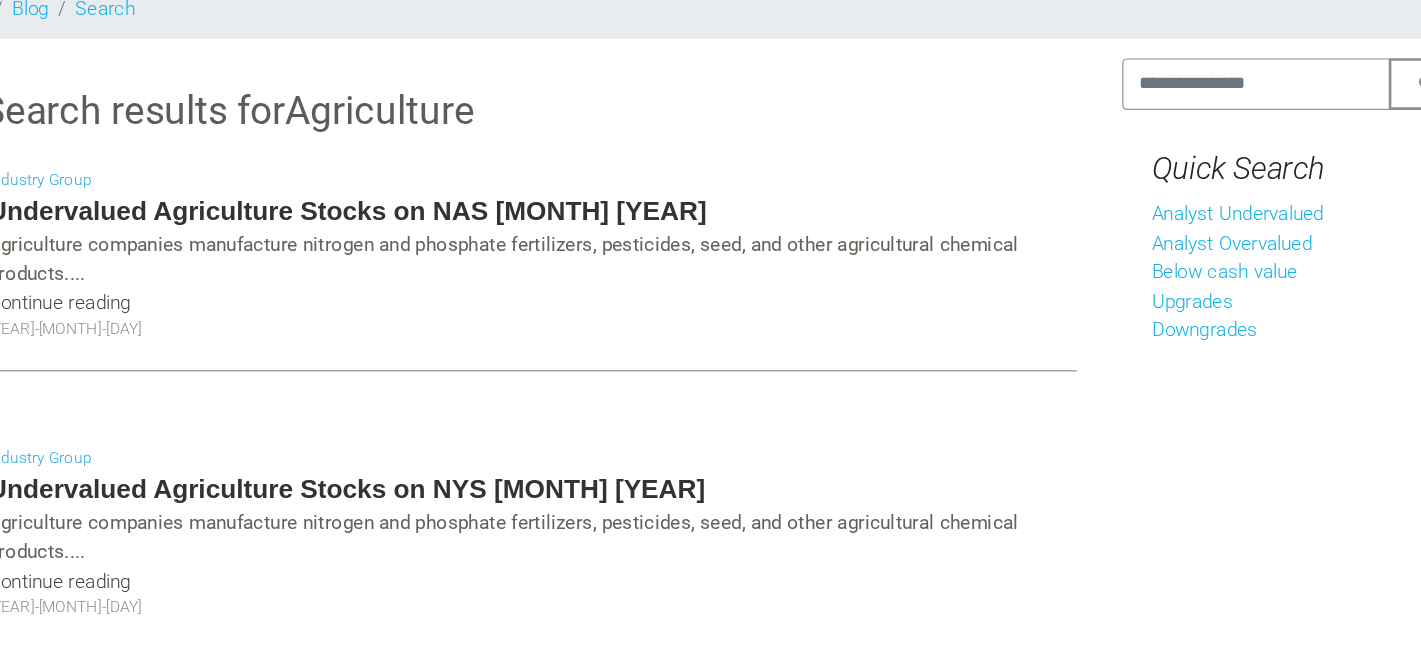 scroll, scrollTop: 124, scrollLeft: 0, axis: vertical 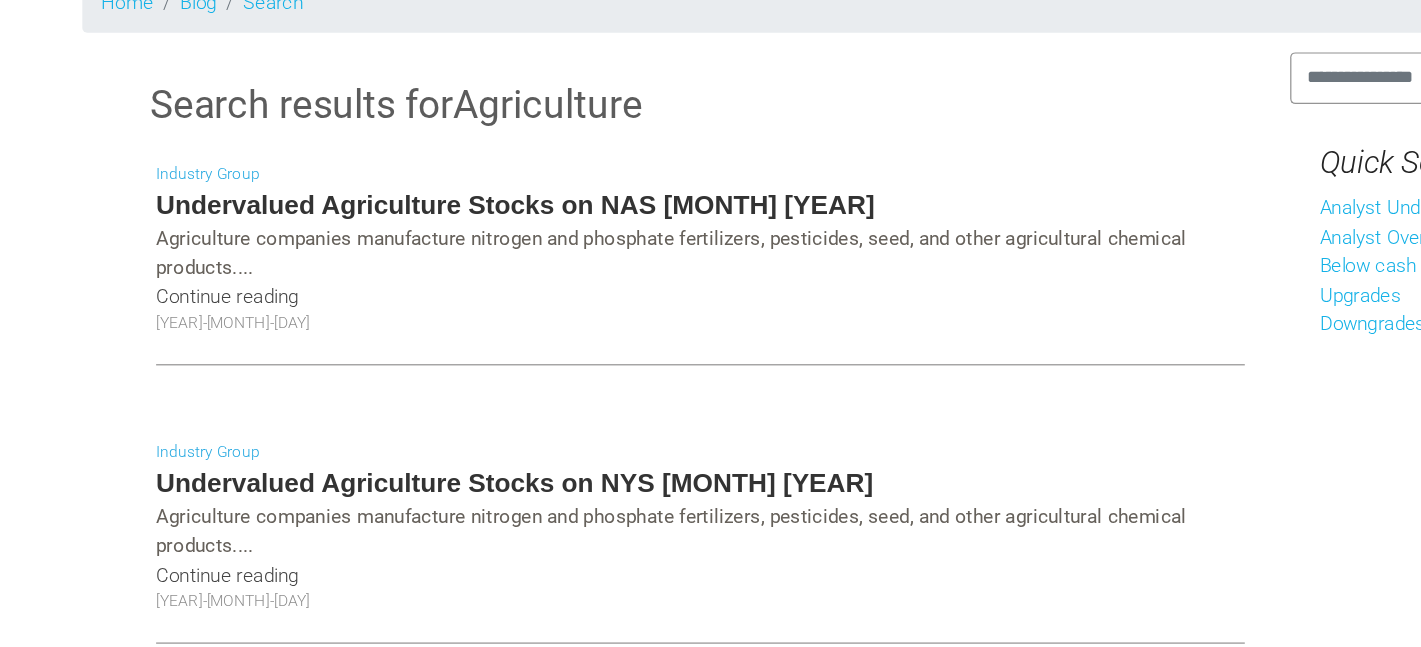 click on "Undervalued Agriculture Stocks on NAS July 2025" at bounding box center (563, 222) 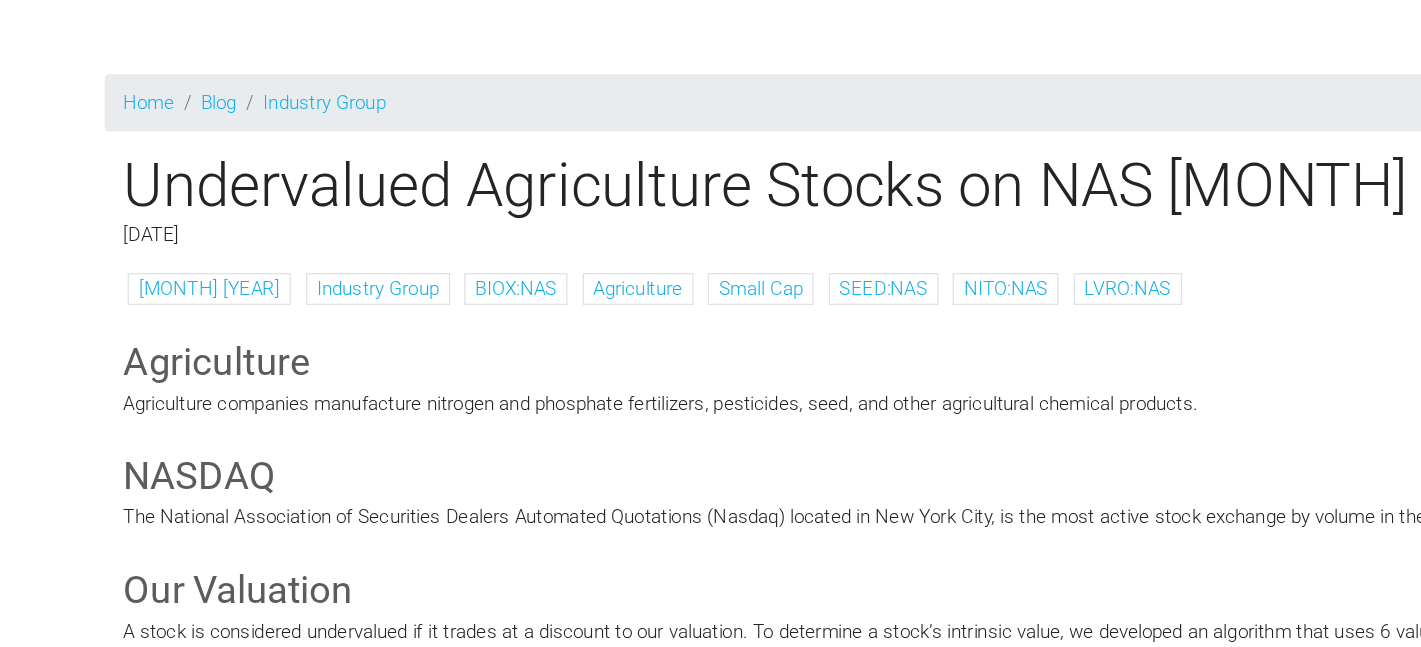 scroll, scrollTop: 106, scrollLeft: 0, axis: vertical 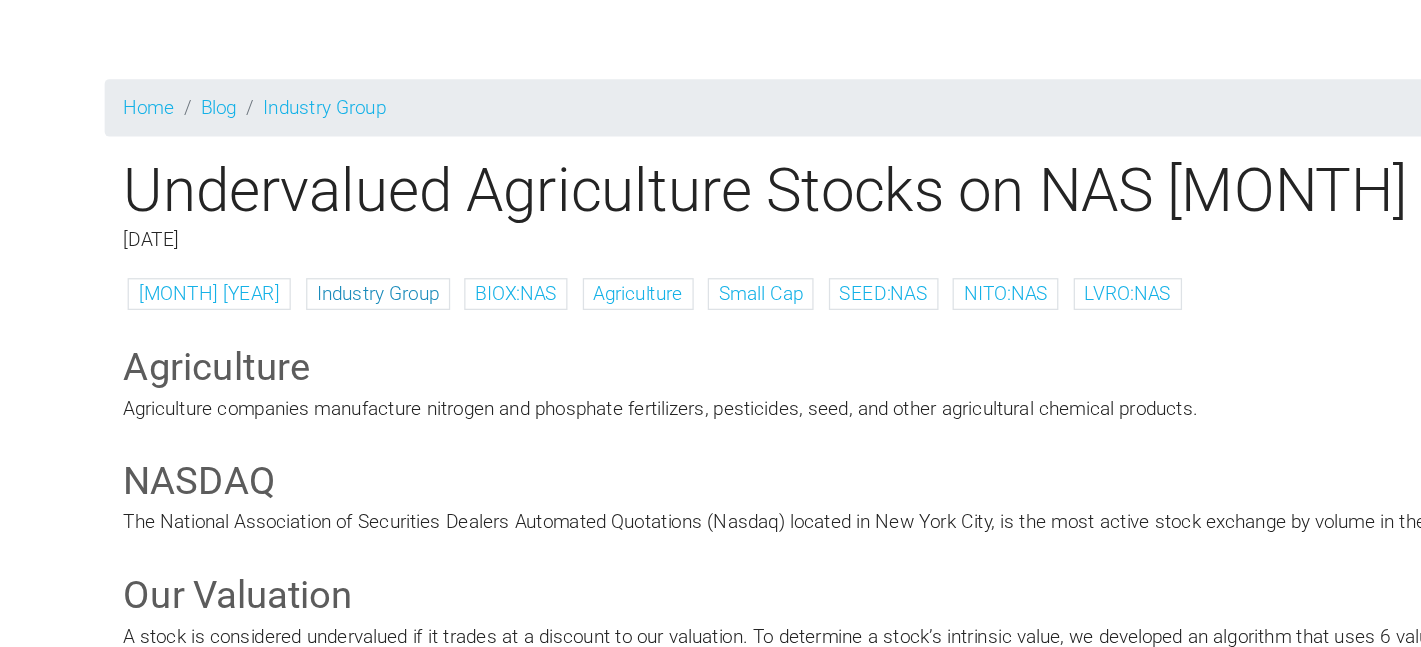 click on "Industry Group" at bounding box center (300, 230) 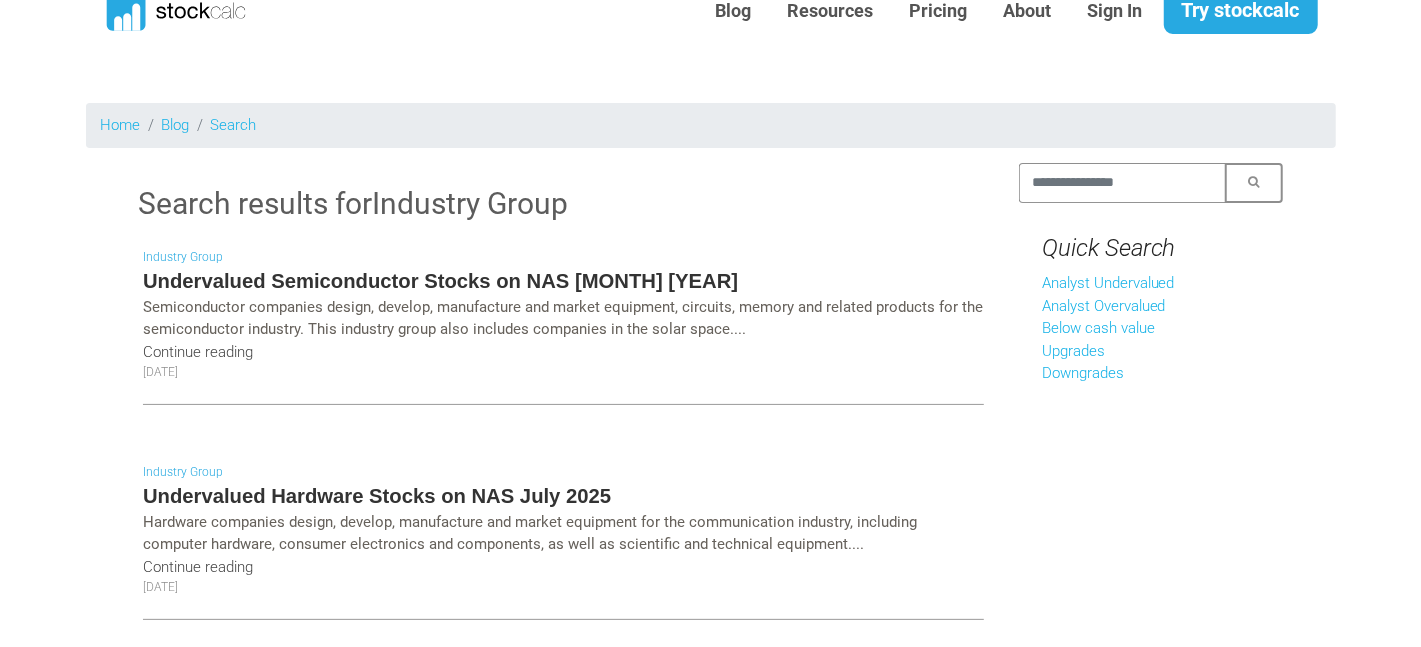 scroll, scrollTop: 70, scrollLeft: 0, axis: vertical 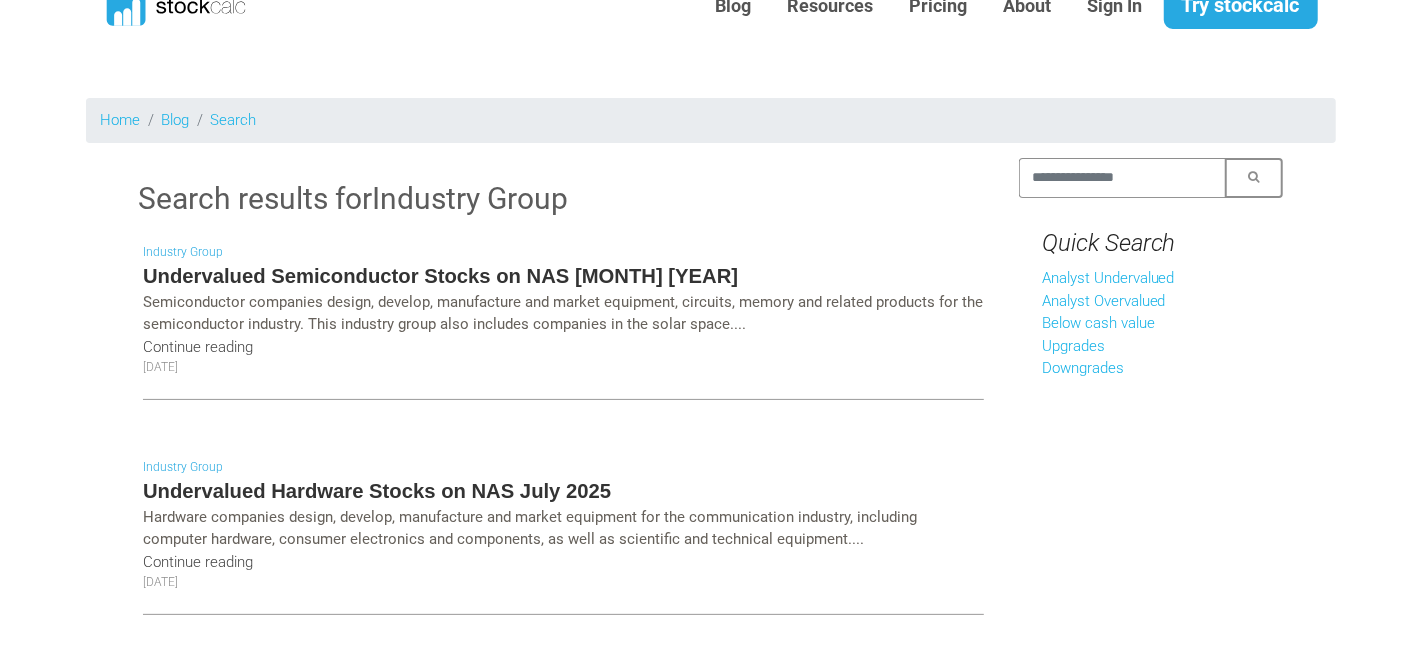 click on "Undervalued Semiconductor Stocks on NAS [MONTH] [YEAR]" at bounding box center [563, 276] 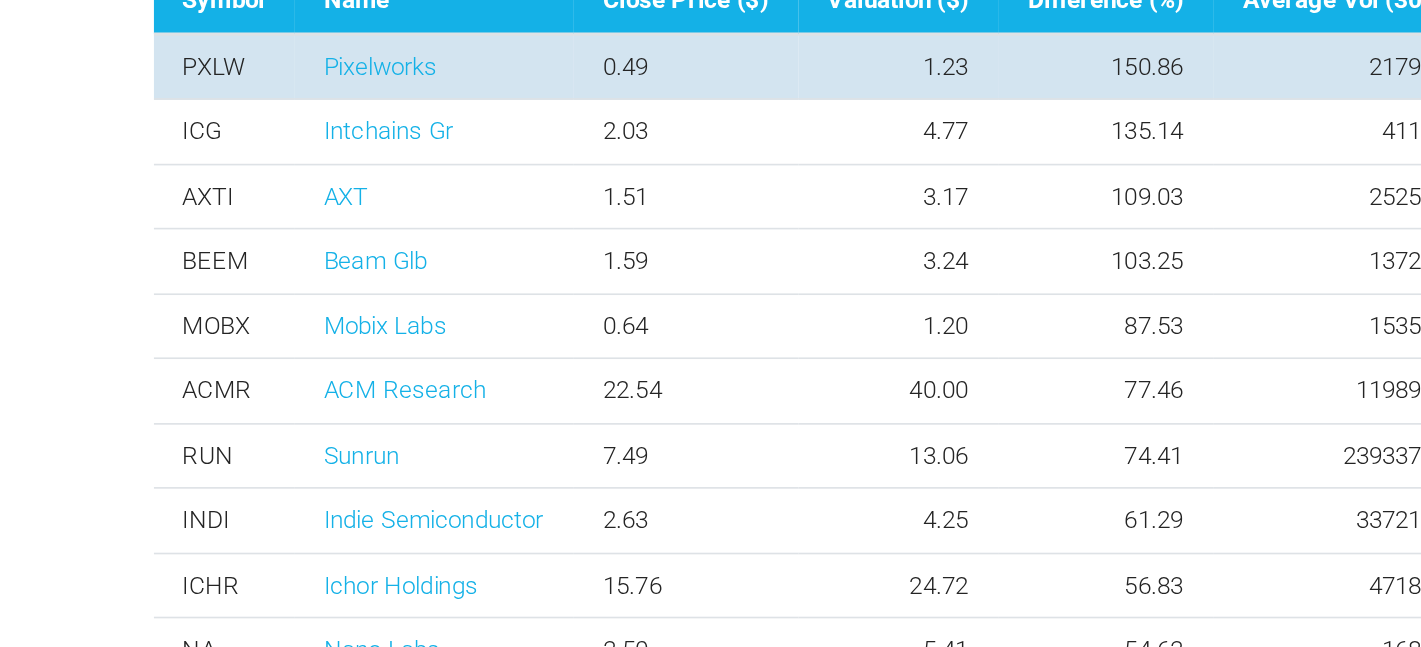 scroll, scrollTop: 715, scrollLeft: 0, axis: vertical 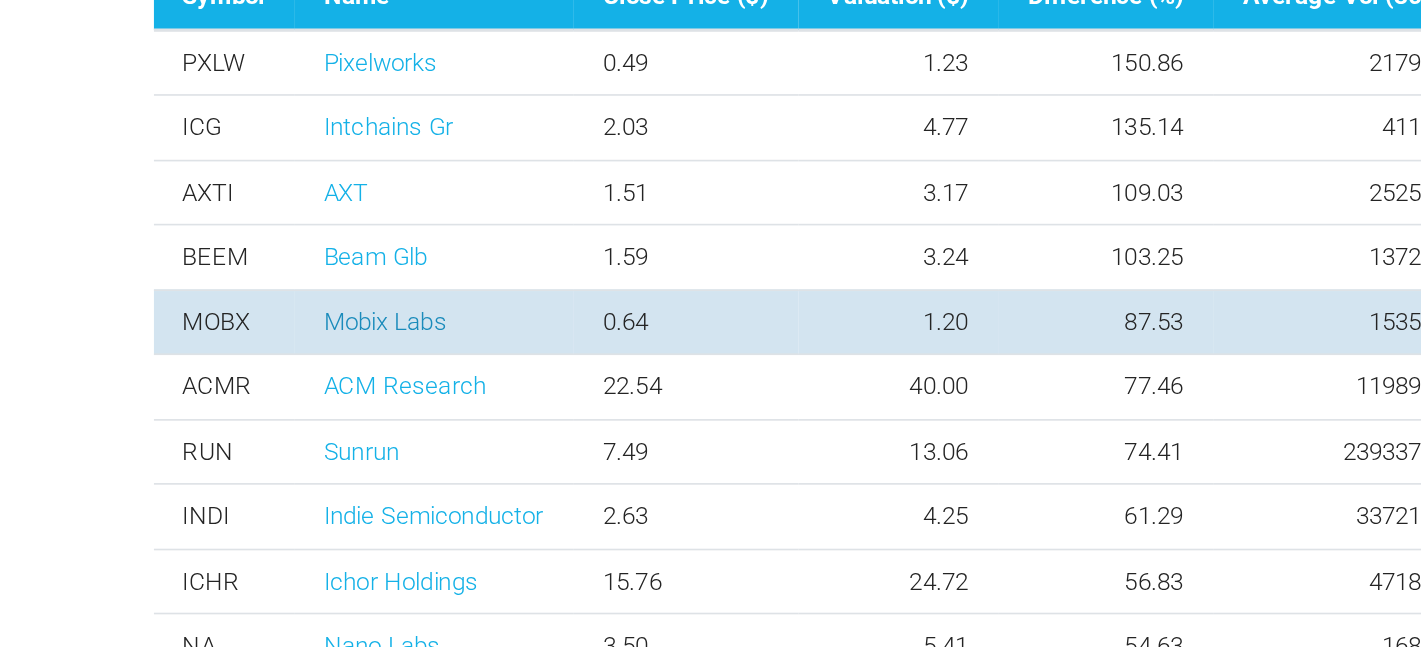 click on "Mobix Labs" at bounding box center (242, 343) 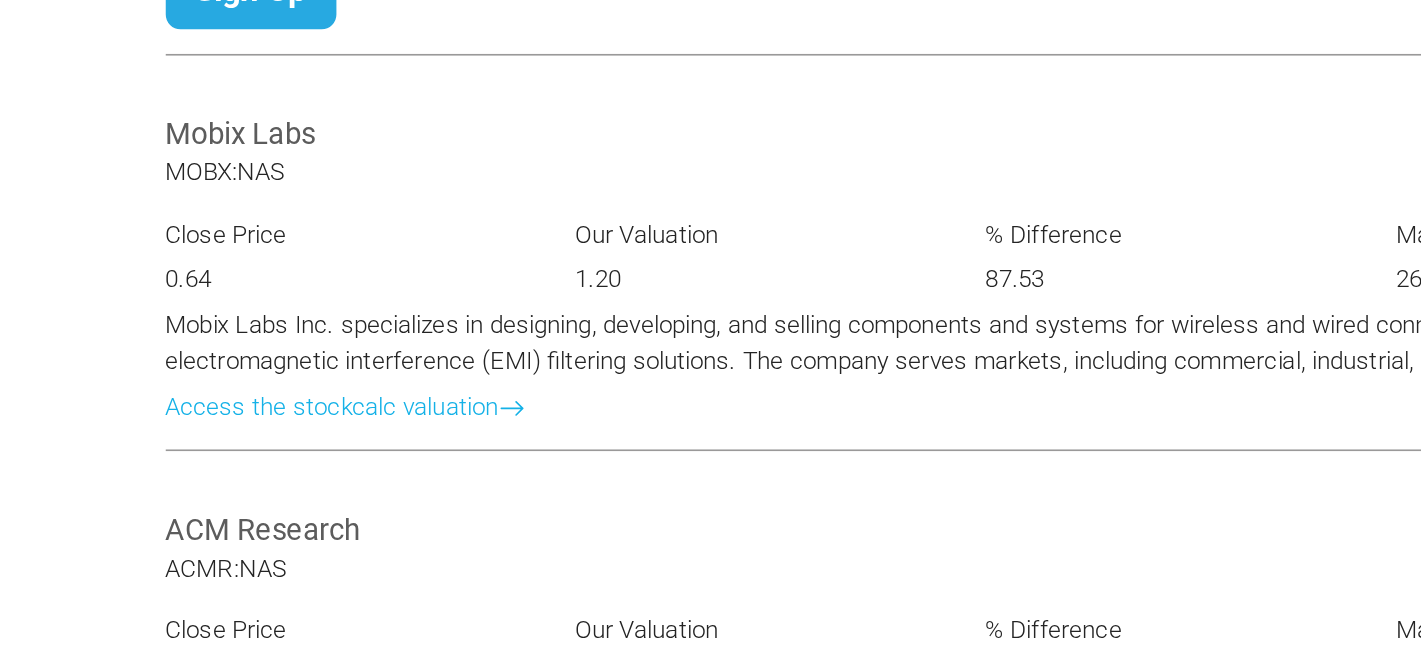 scroll, scrollTop: 2389, scrollLeft: 0, axis: vertical 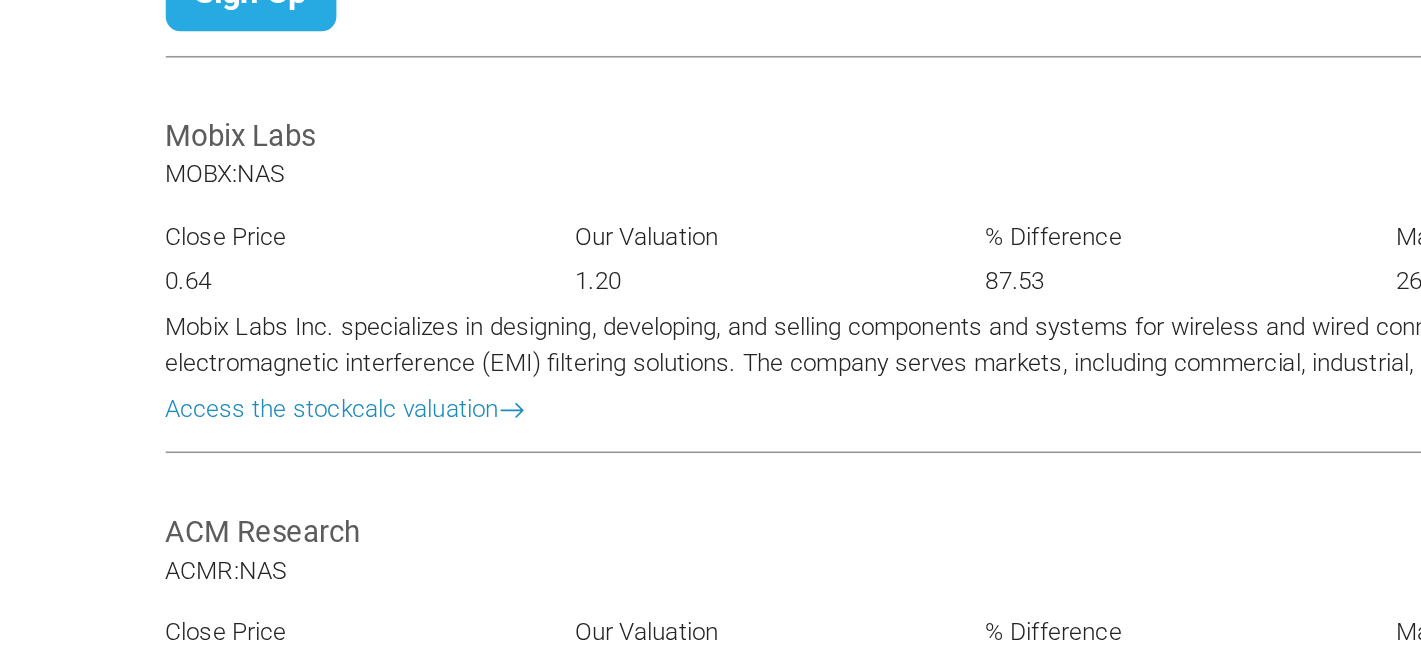 click on "Access the stockcalc valuation" at bounding box center (210, 431) 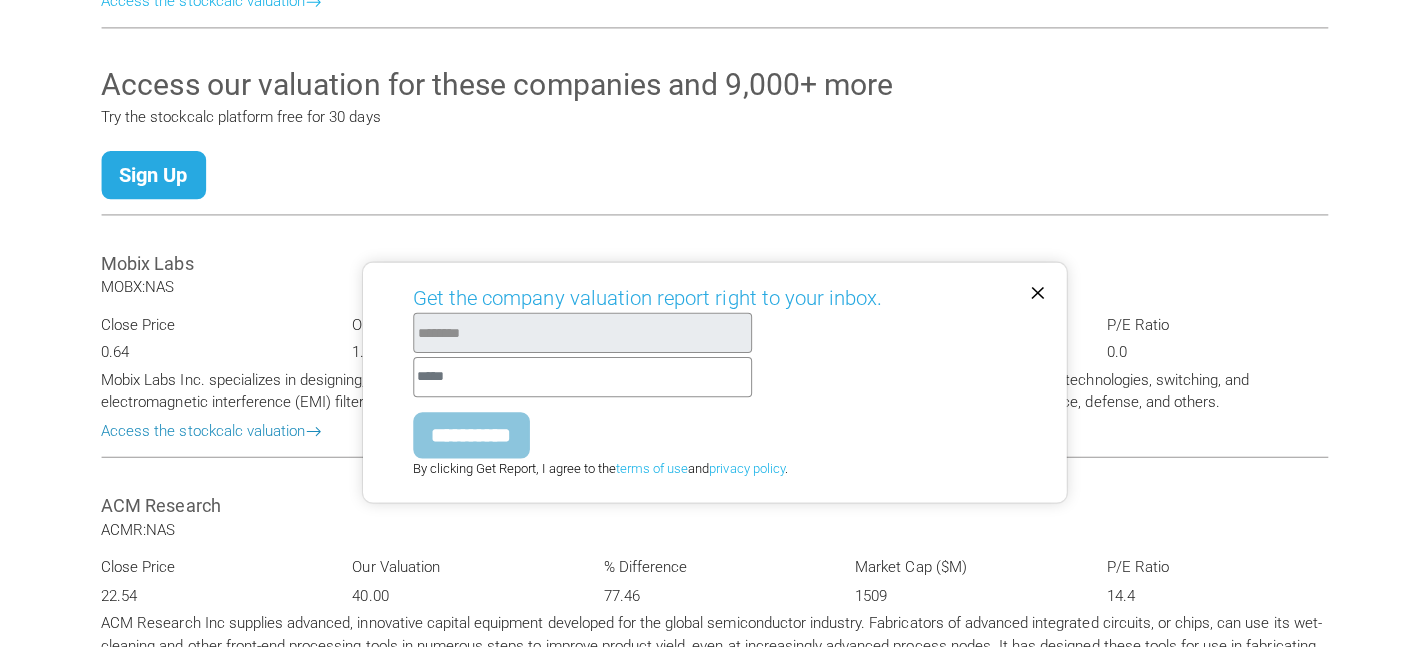 scroll, scrollTop: 2389, scrollLeft: 0, axis: vertical 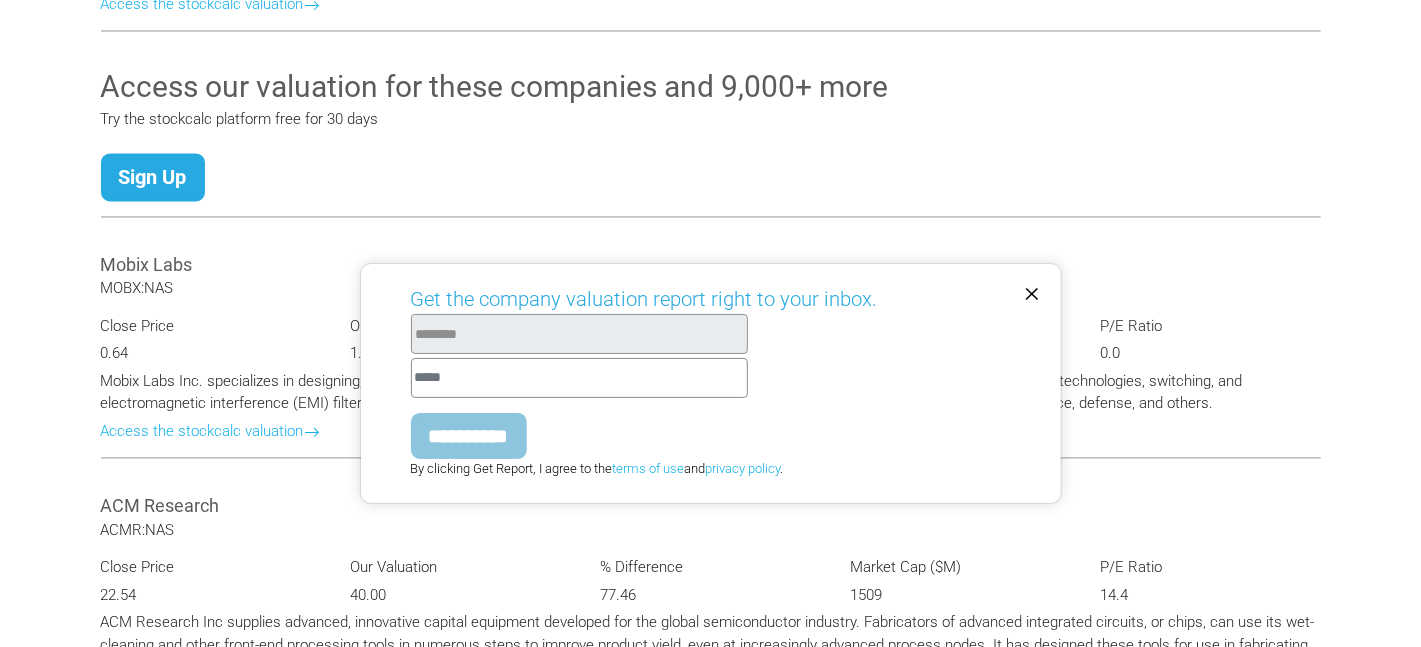 click on "×" at bounding box center (1033, 291) 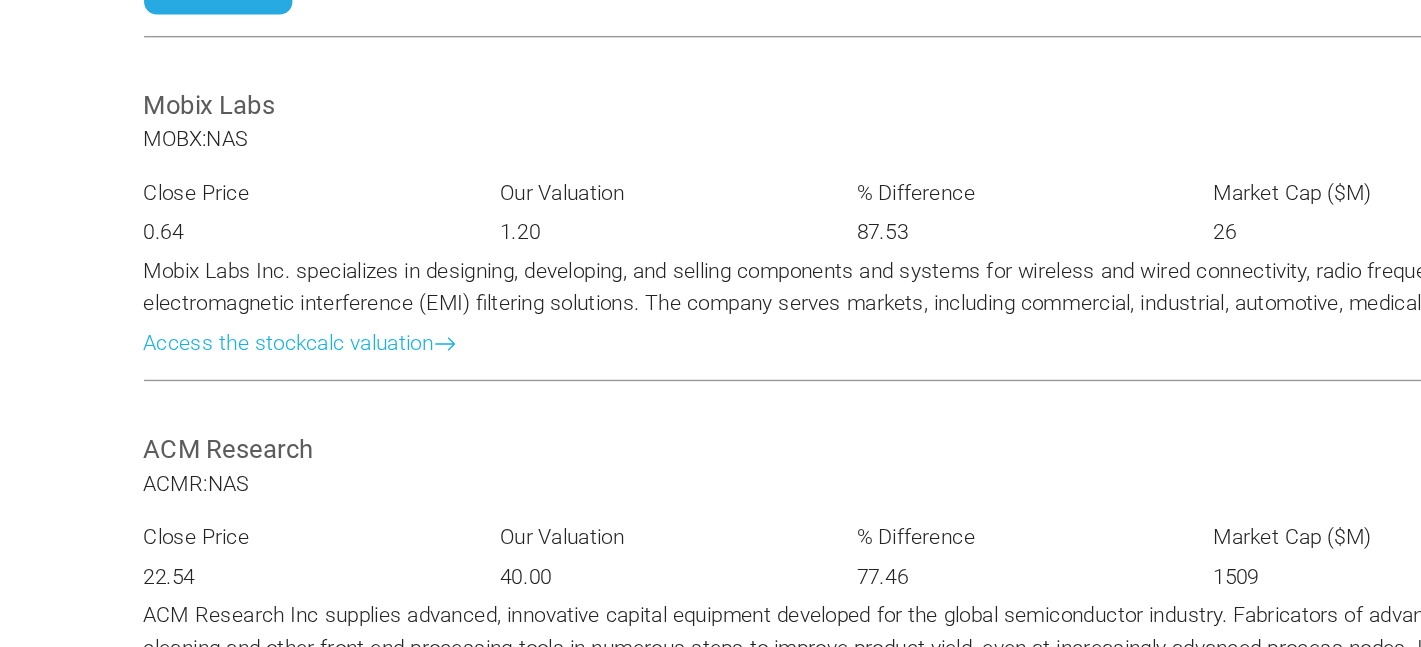 scroll, scrollTop: 2545, scrollLeft: 0, axis: vertical 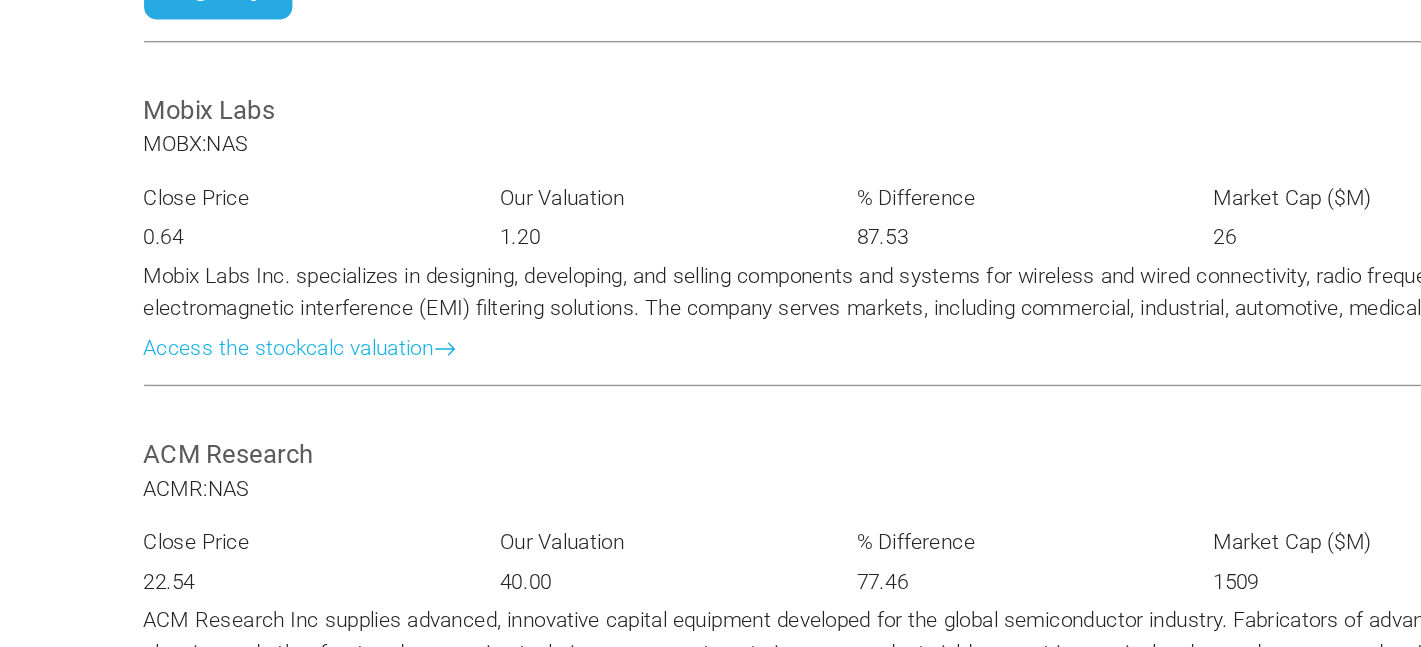 click on "Mobix Labs" at bounding box center [711, 108] 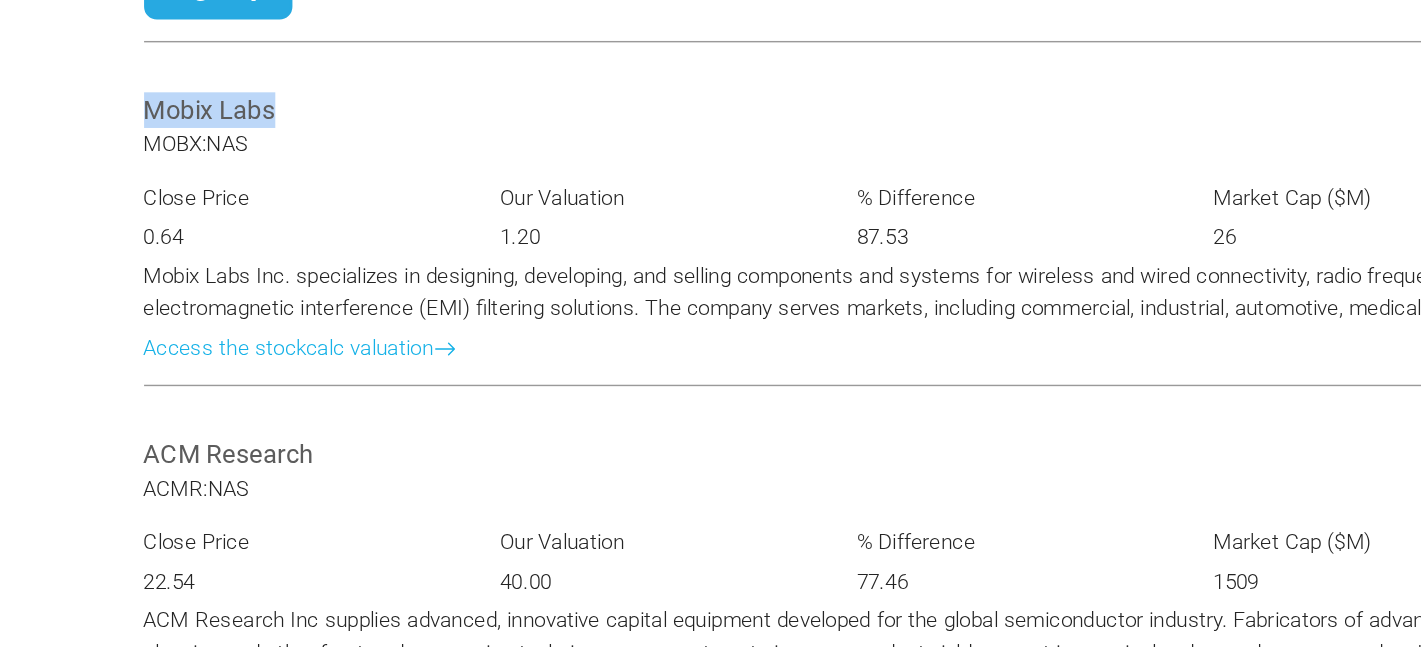 drag, startPoint x: 194, startPoint y: 104, endPoint x: 98, endPoint y: 105, distance: 96.00521 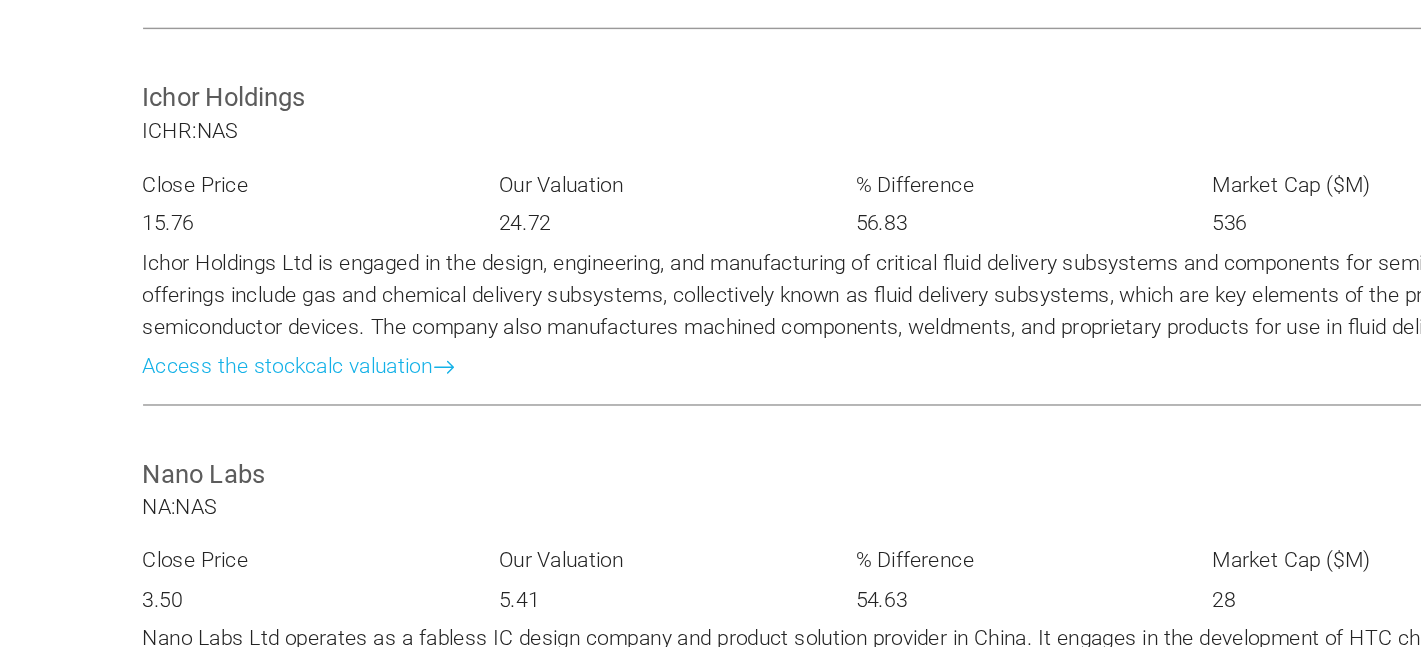 scroll, scrollTop: 3408, scrollLeft: 0, axis: vertical 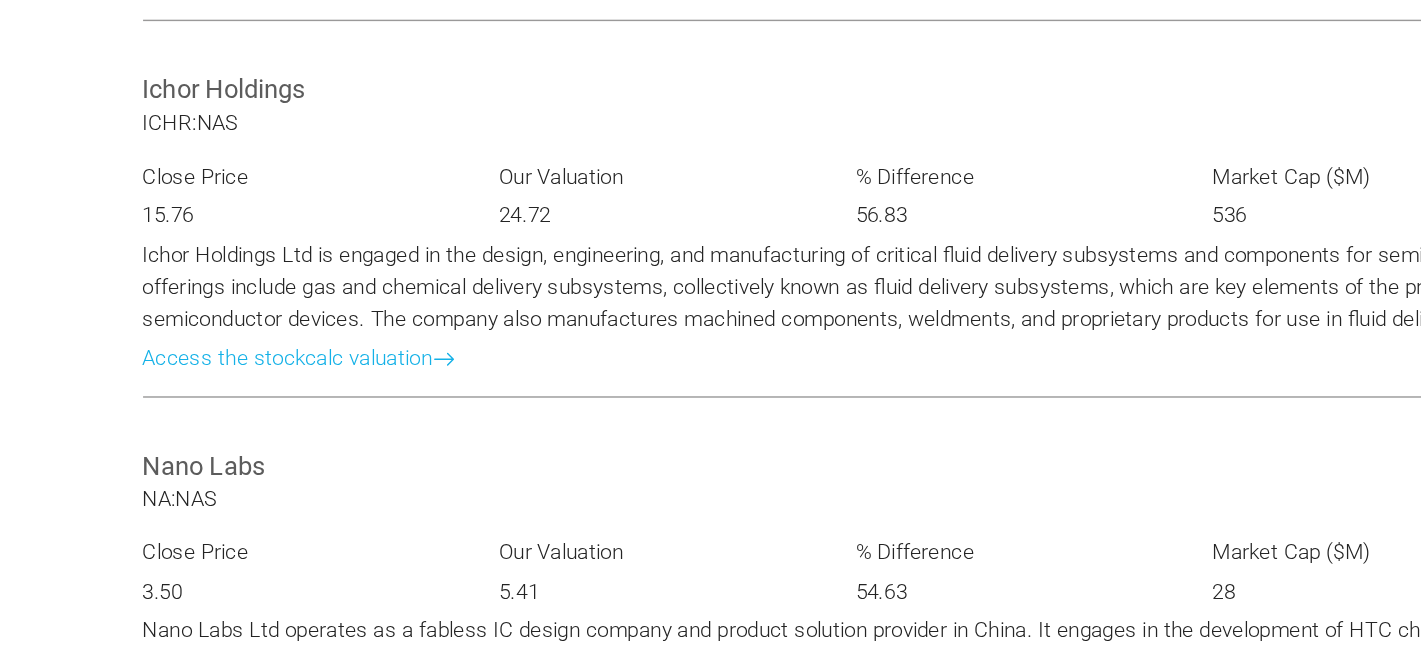 click on "Ichor Holdings" at bounding box center [711, 255] 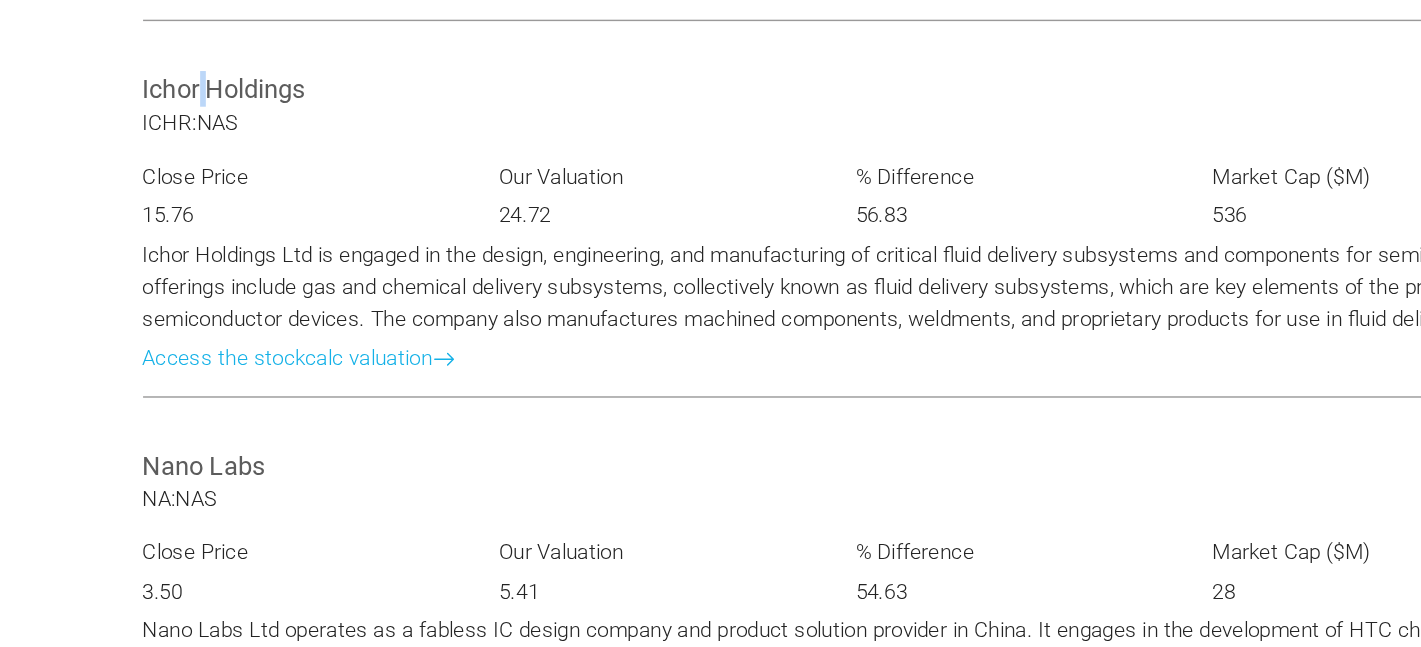 click on "Ichor Holdings" at bounding box center [711, 255] 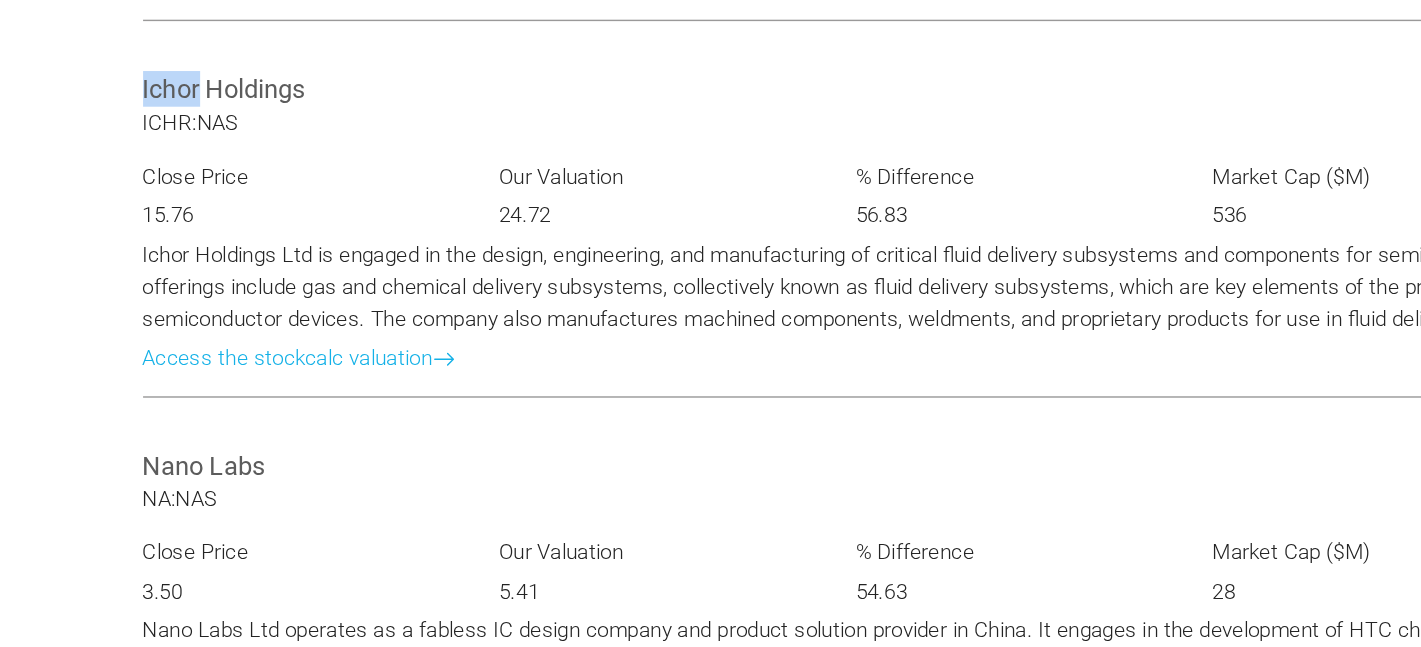 drag, startPoint x: 102, startPoint y: 248, endPoint x: 139, endPoint y: 249, distance: 37.01351 